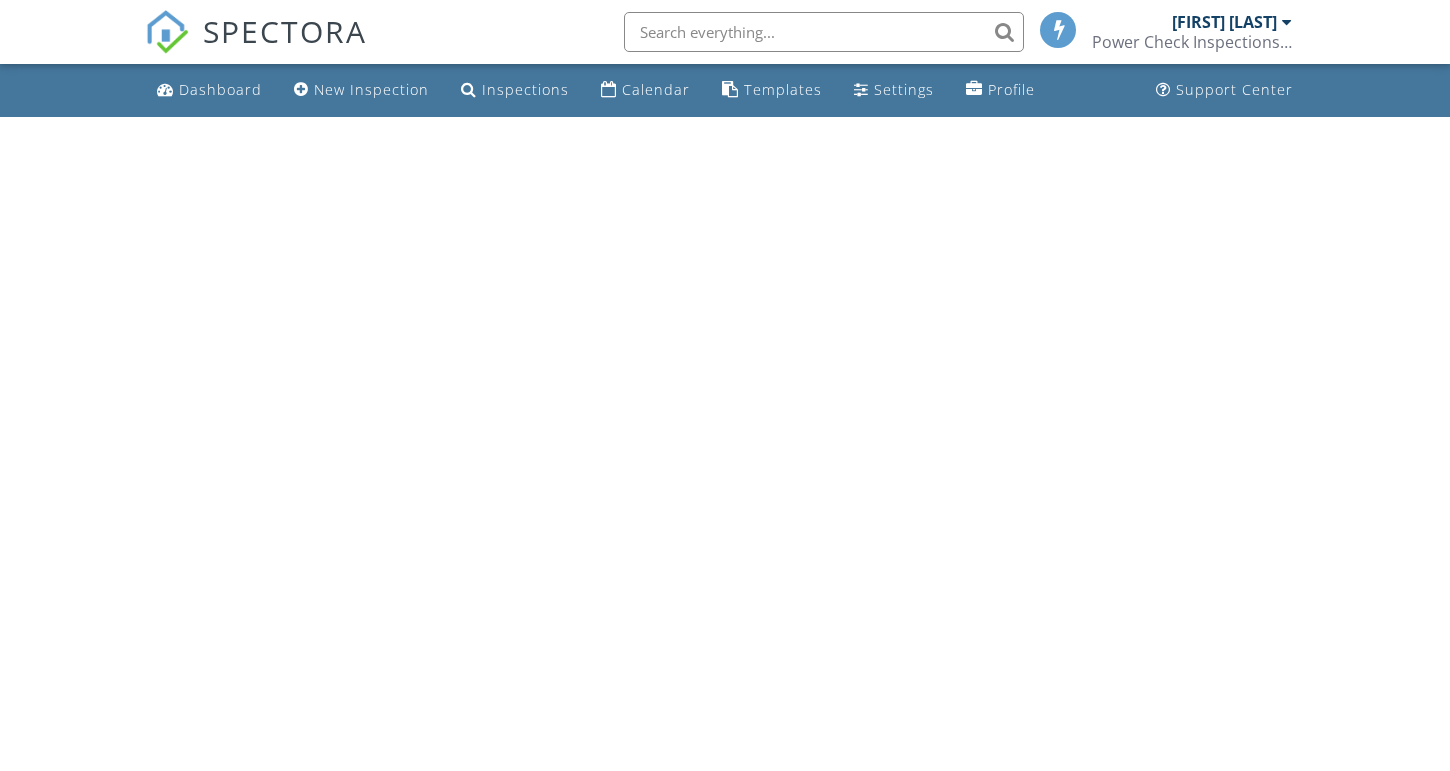 scroll, scrollTop: 0, scrollLeft: 0, axis: both 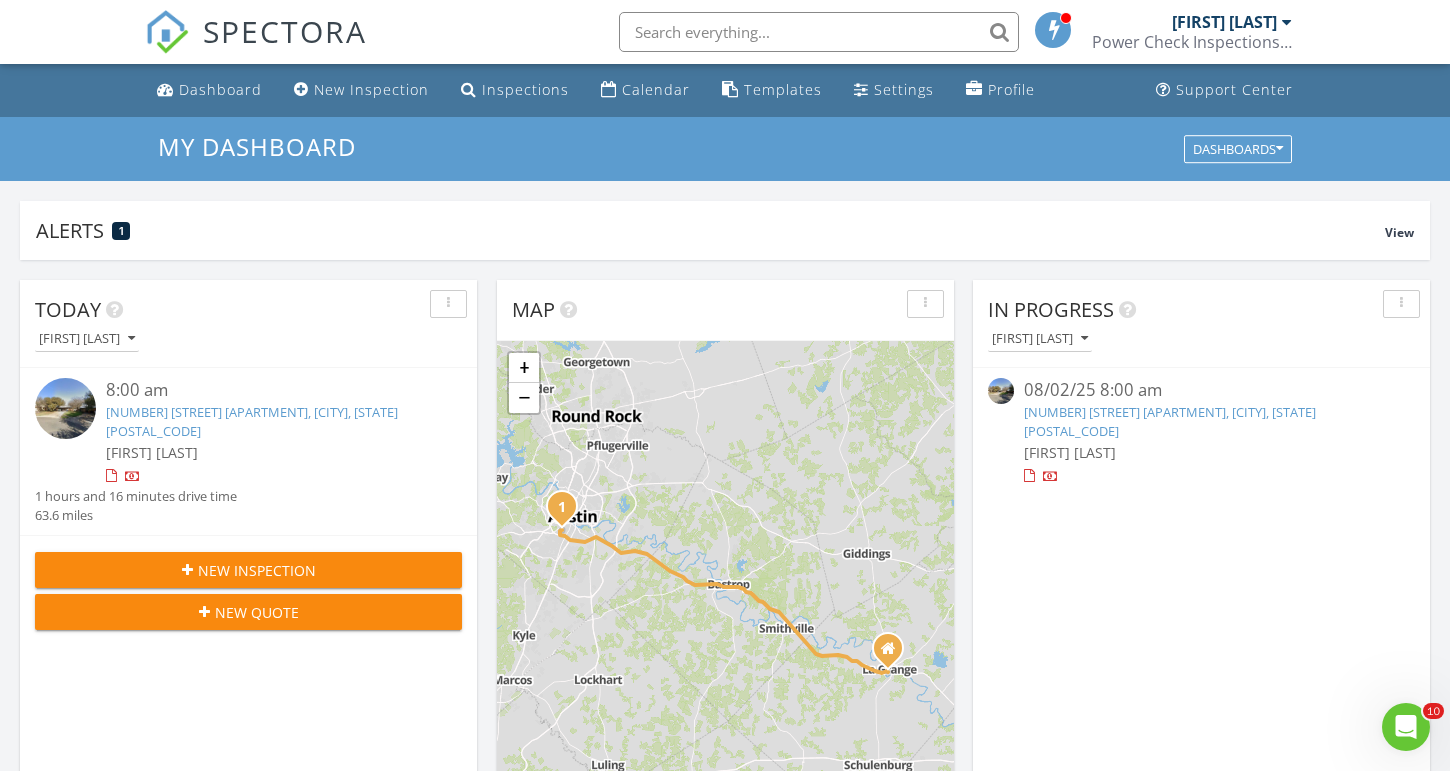 click on "[NUMBER] [STREET] [APARTMENT], [CITY], [STATE] [POSTAL_CODE]" at bounding box center [252, 421] 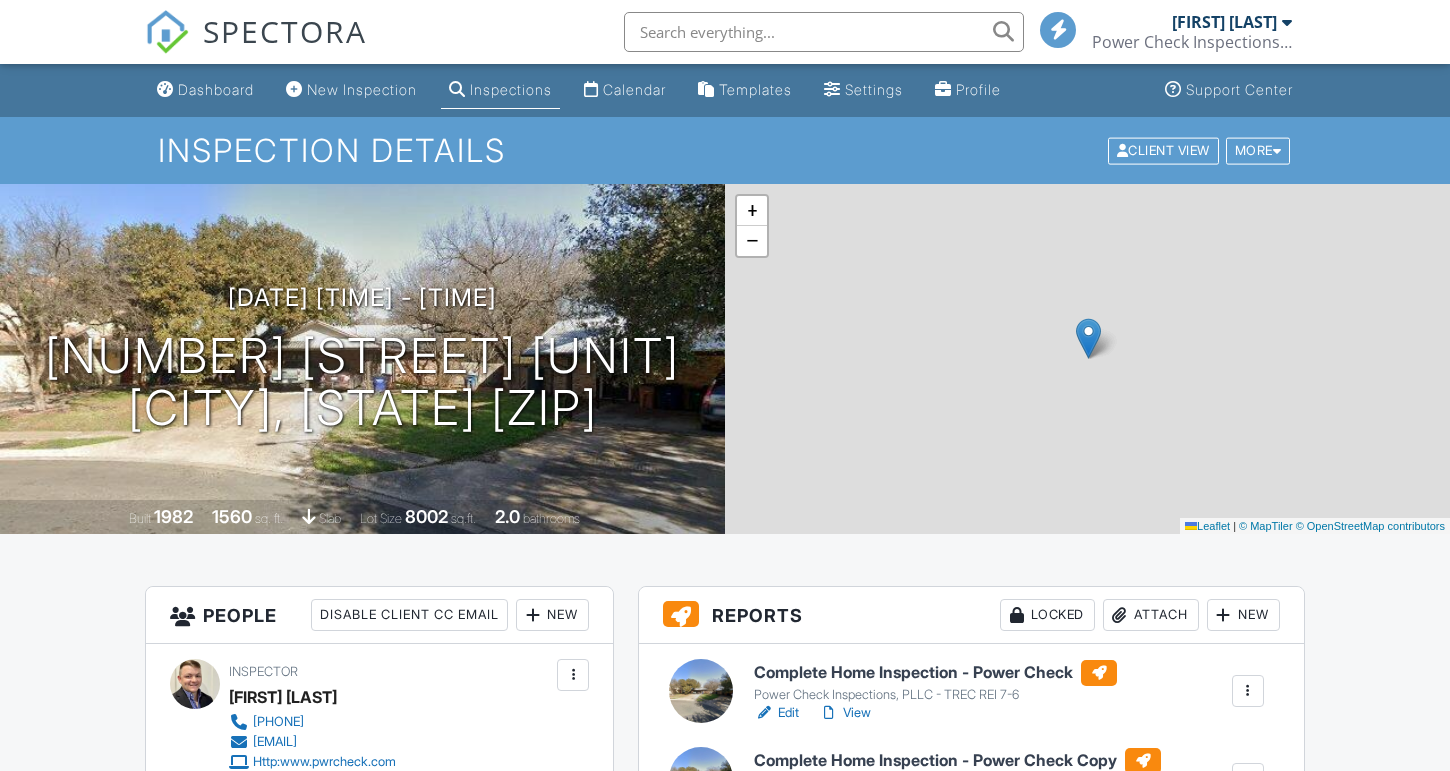 scroll, scrollTop: 0, scrollLeft: 0, axis: both 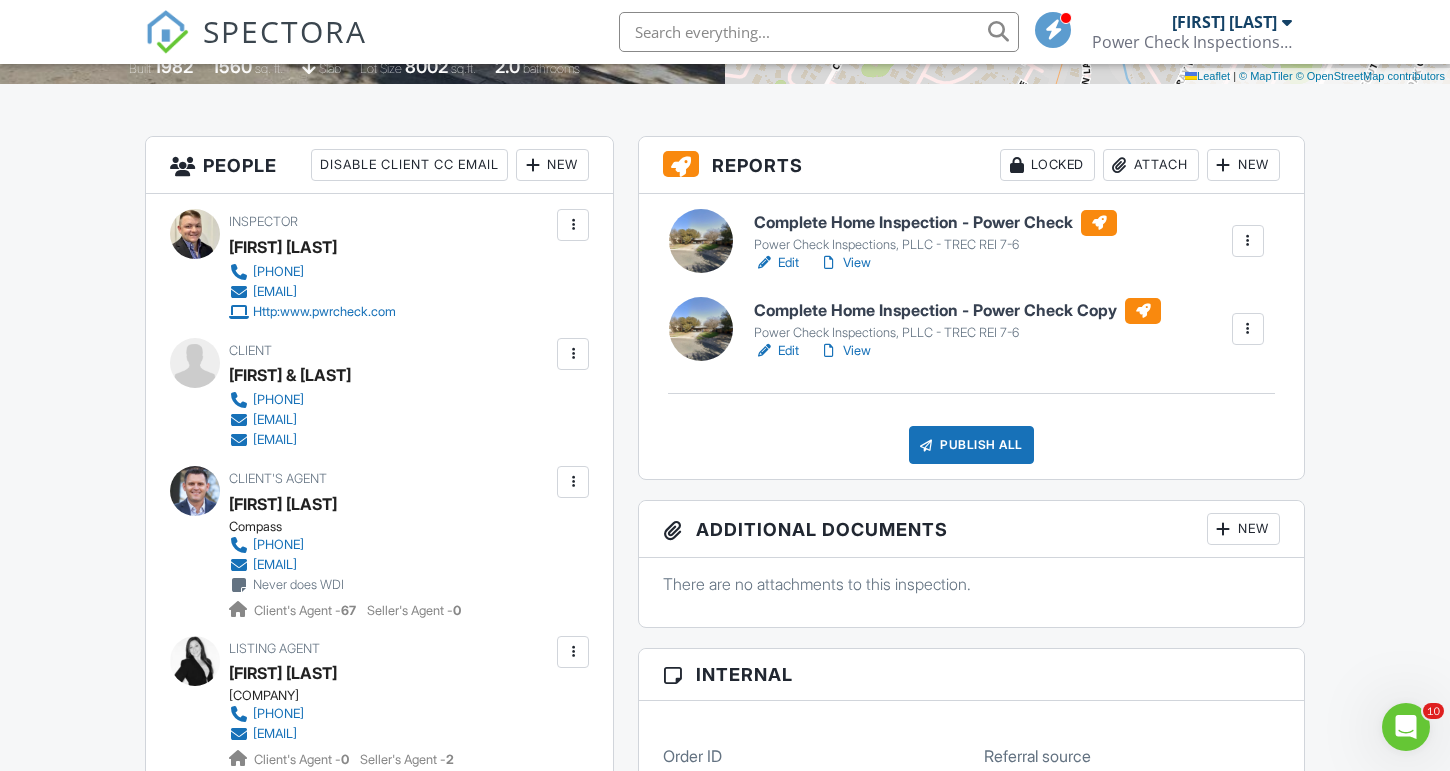 click on "Edit" at bounding box center (776, 263) 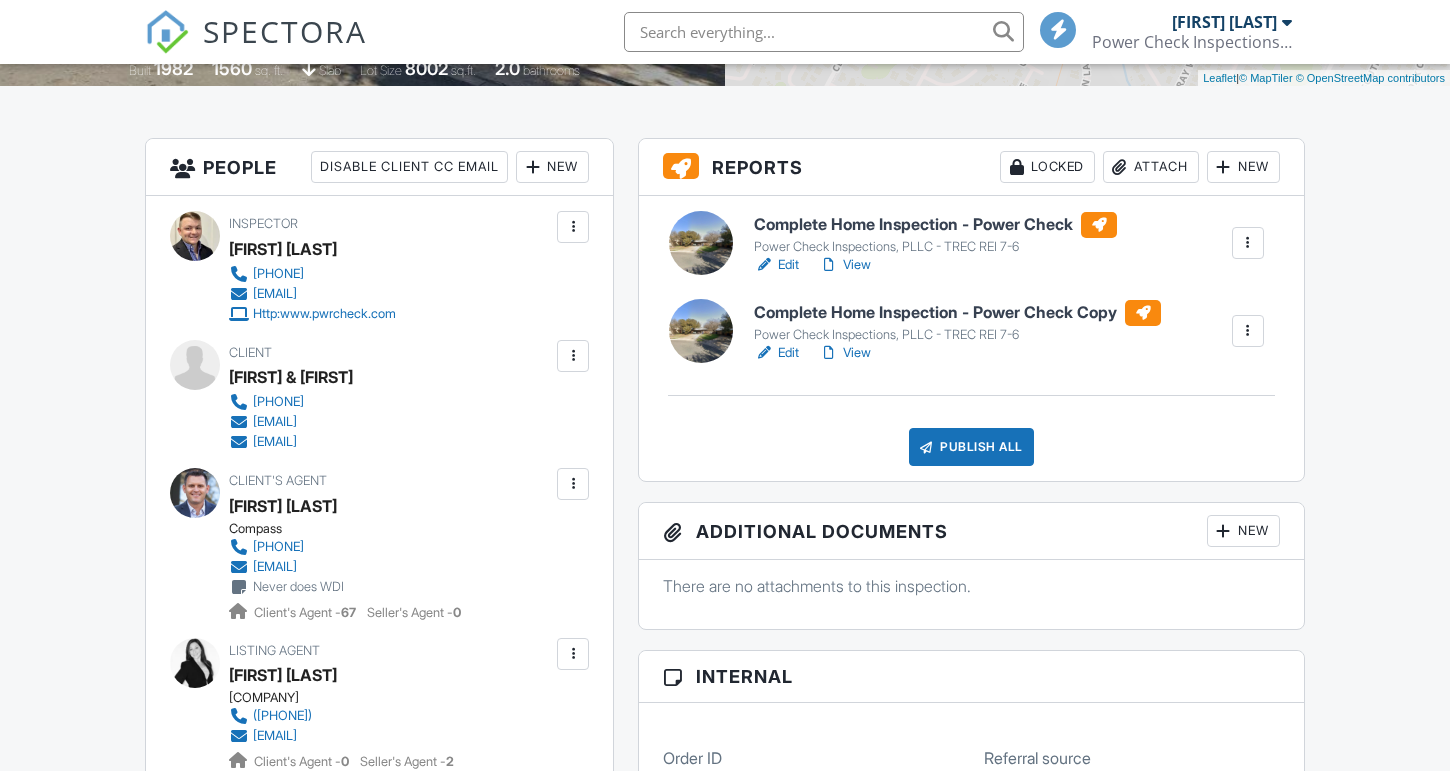 scroll, scrollTop: 450, scrollLeft: 0, axis: vertical 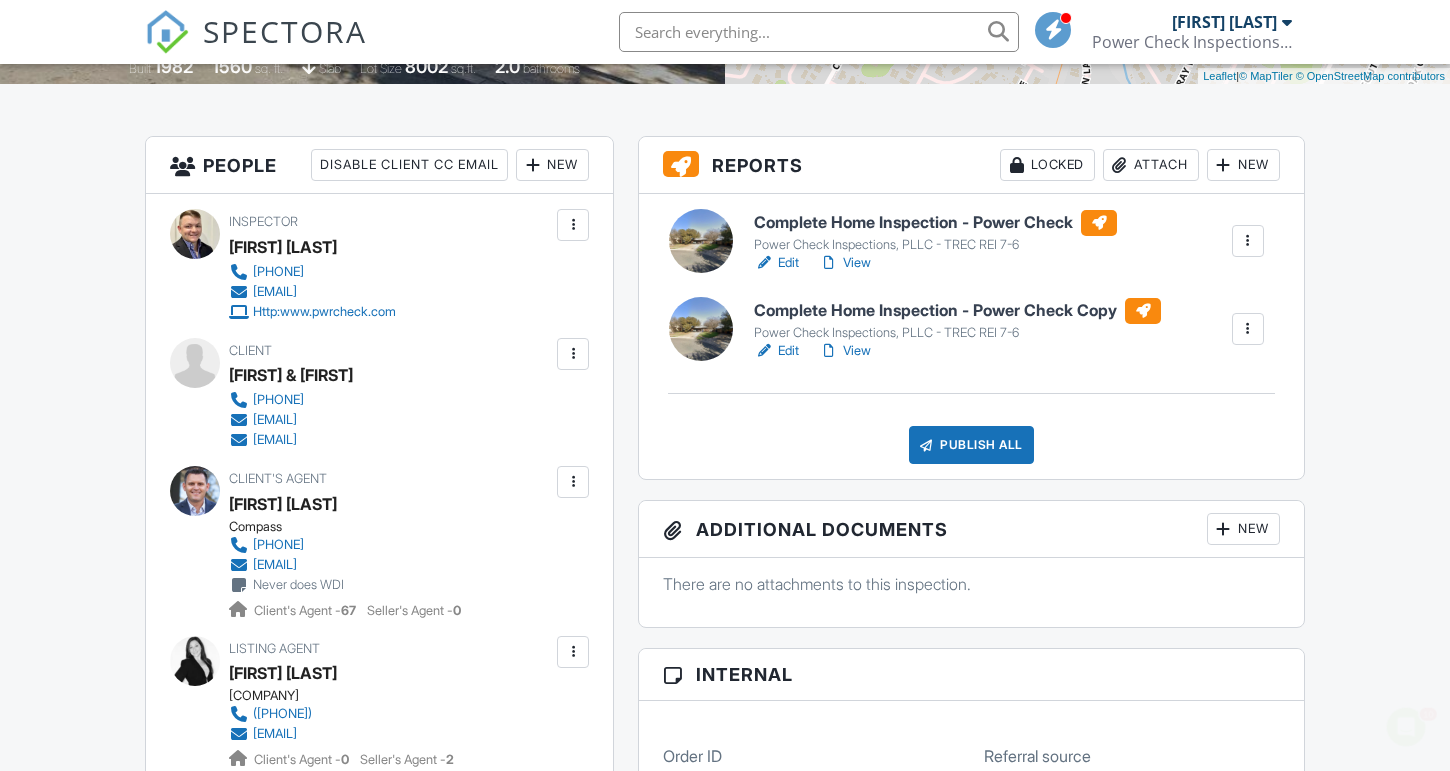 click at bounding box center [1248, 241] 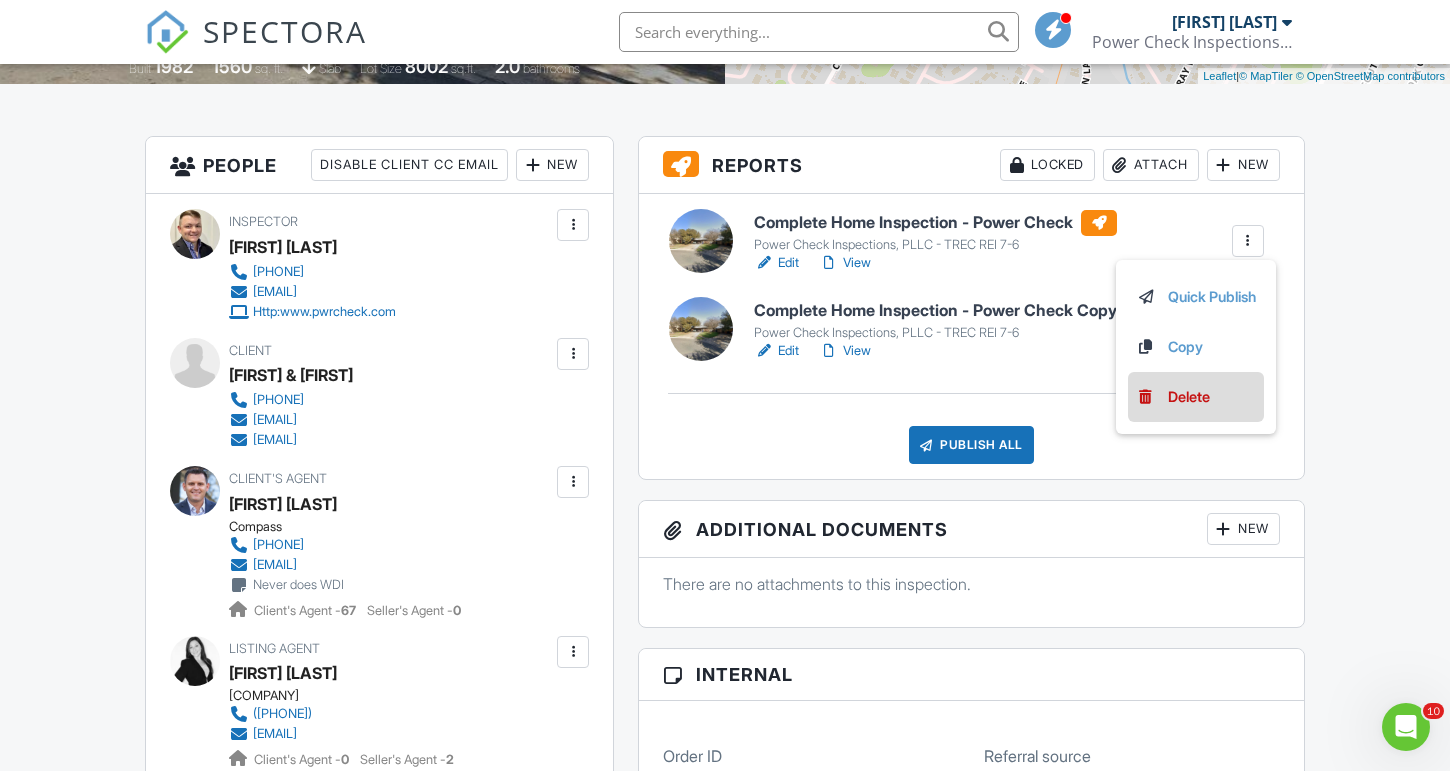 click on "Delete" at bounding box center (1196, 397) 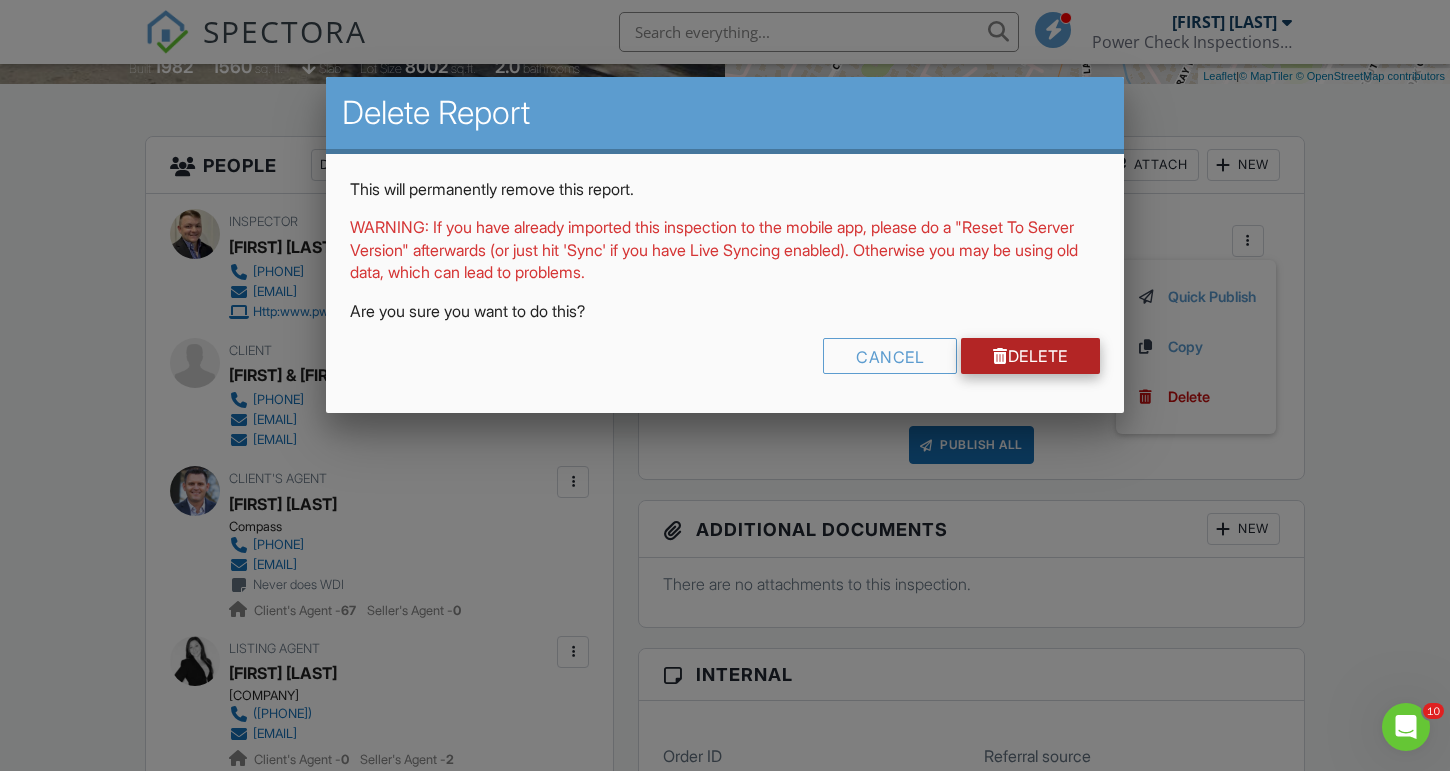 click on "Delete" at bounding box center (1030, 356) 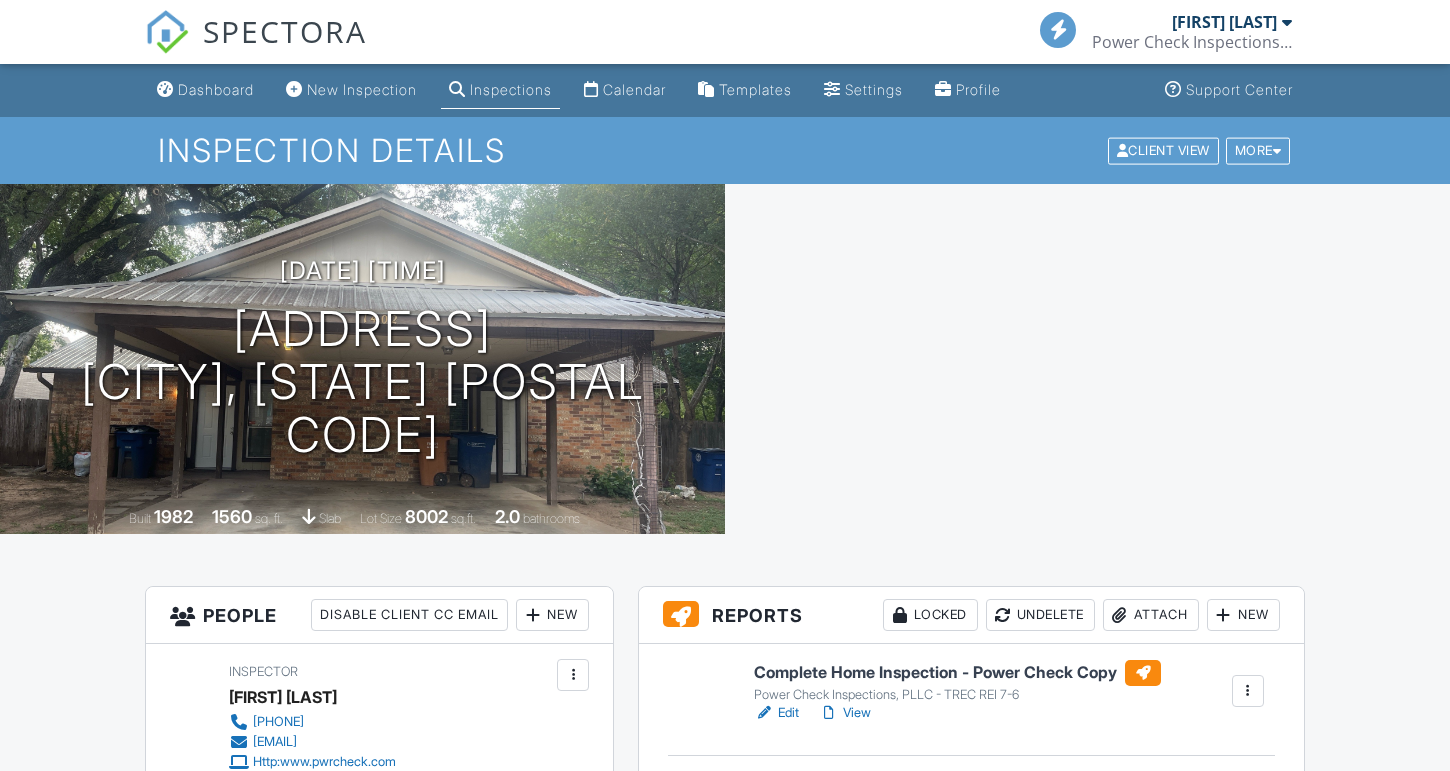 scroll, scrollTop: 0, scrollLeft: 0, axis: both 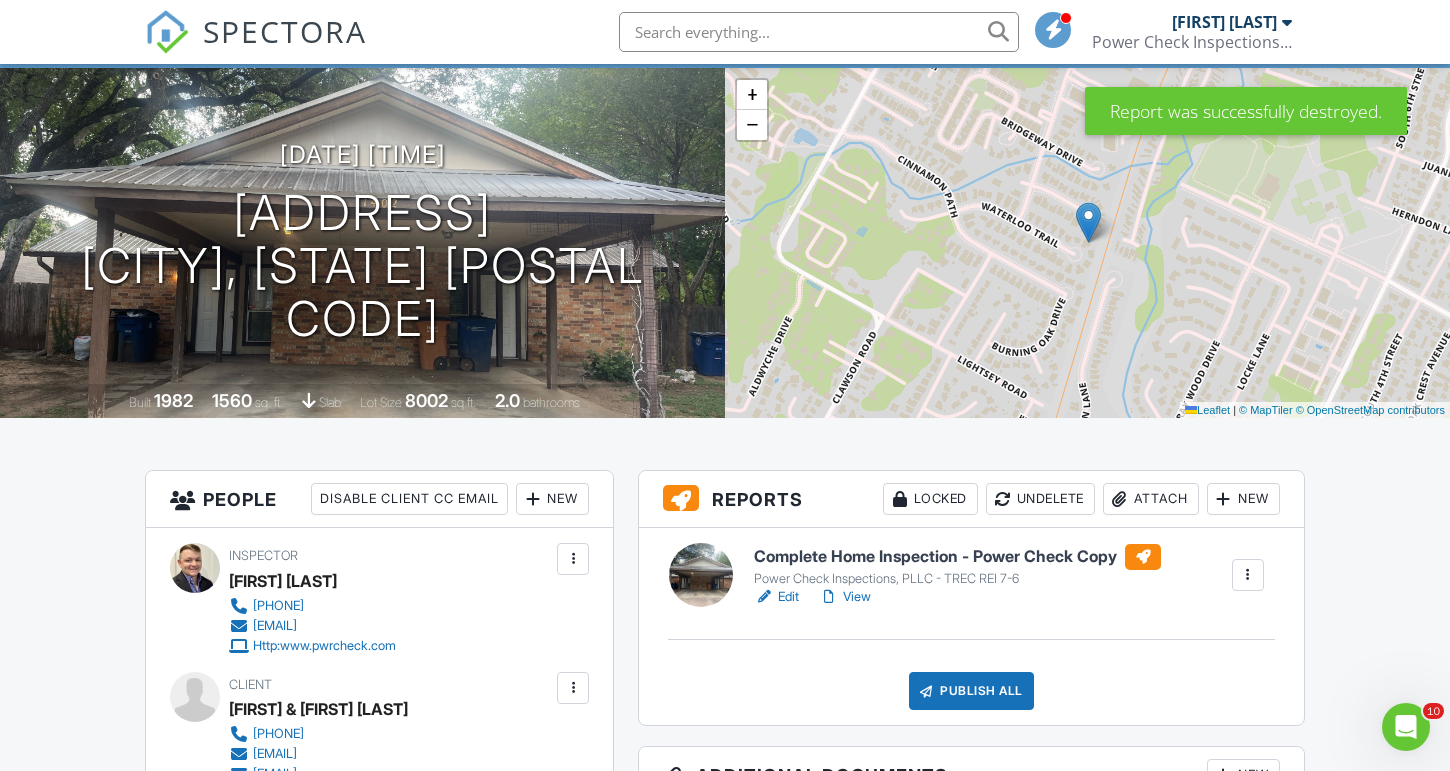 click on "Edit" at bounding box center (776, 597) 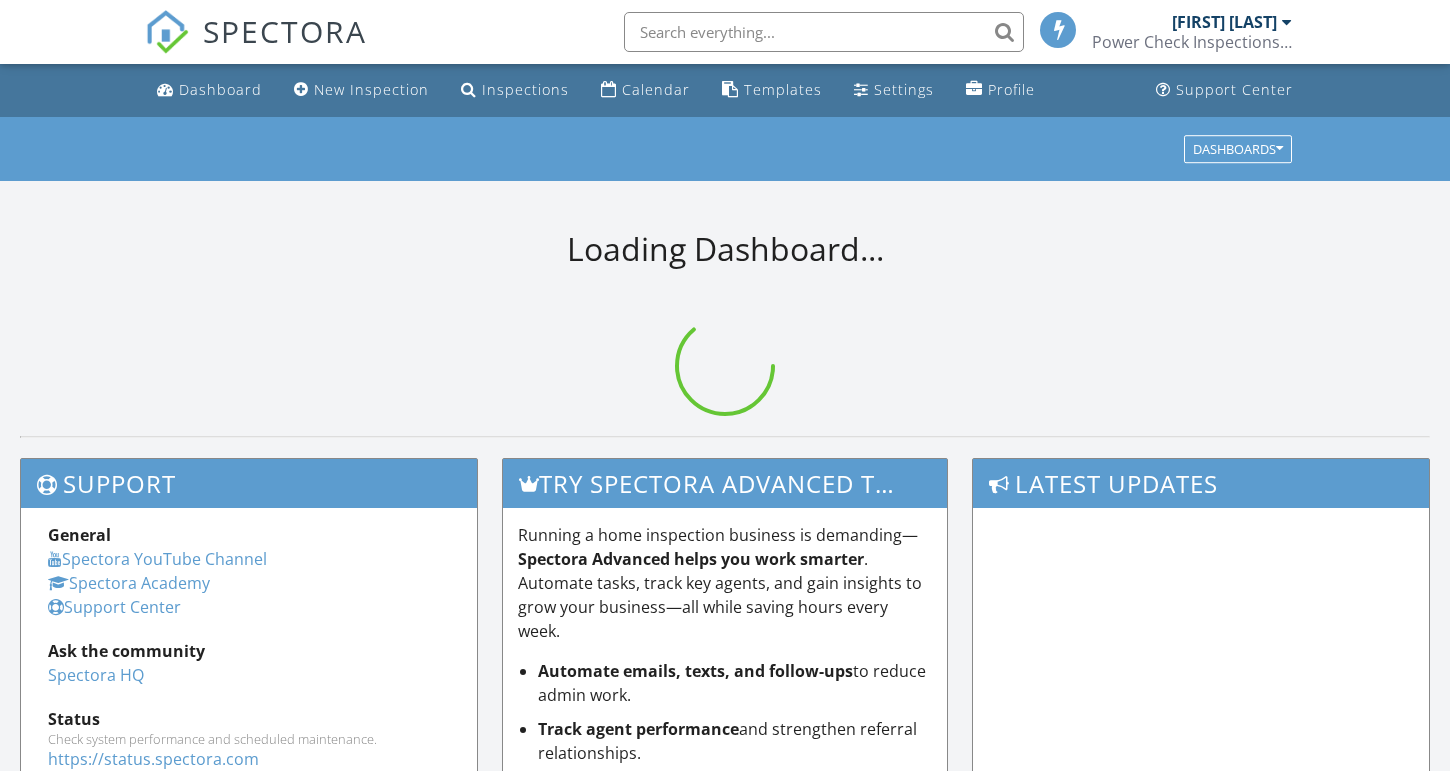 scroll, scrollTop: 0, scrollLeft: 0, axis: both 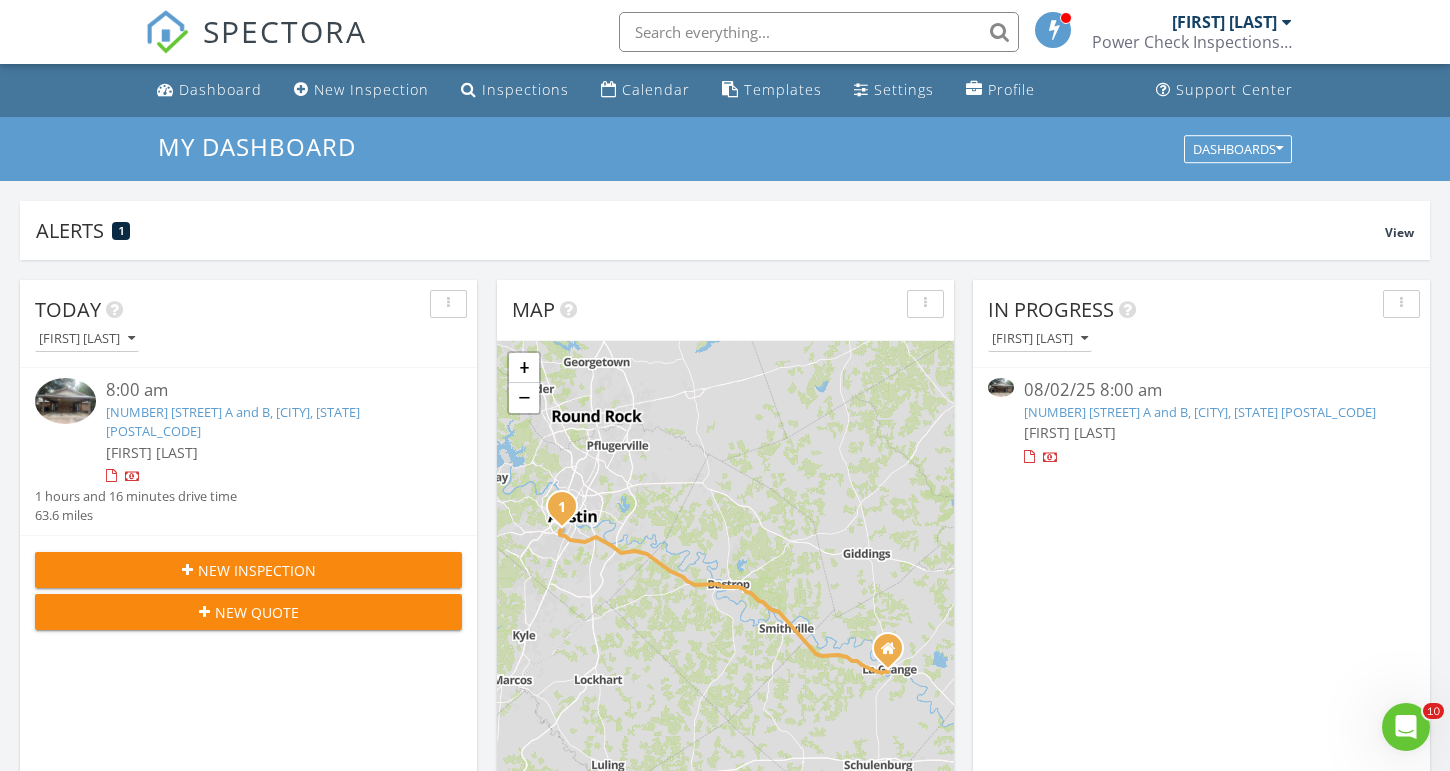 click at bounding box center (819, 32) 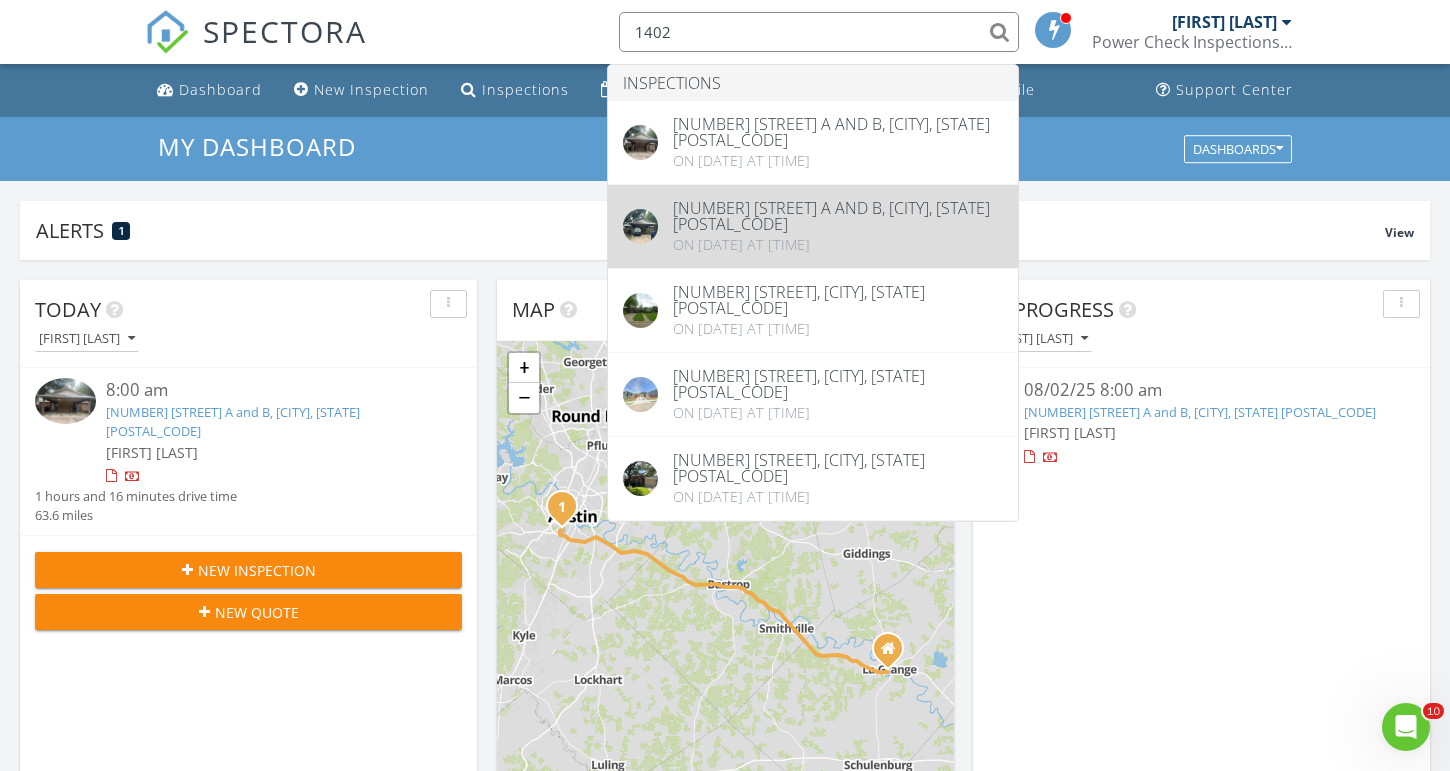 type on "1402" 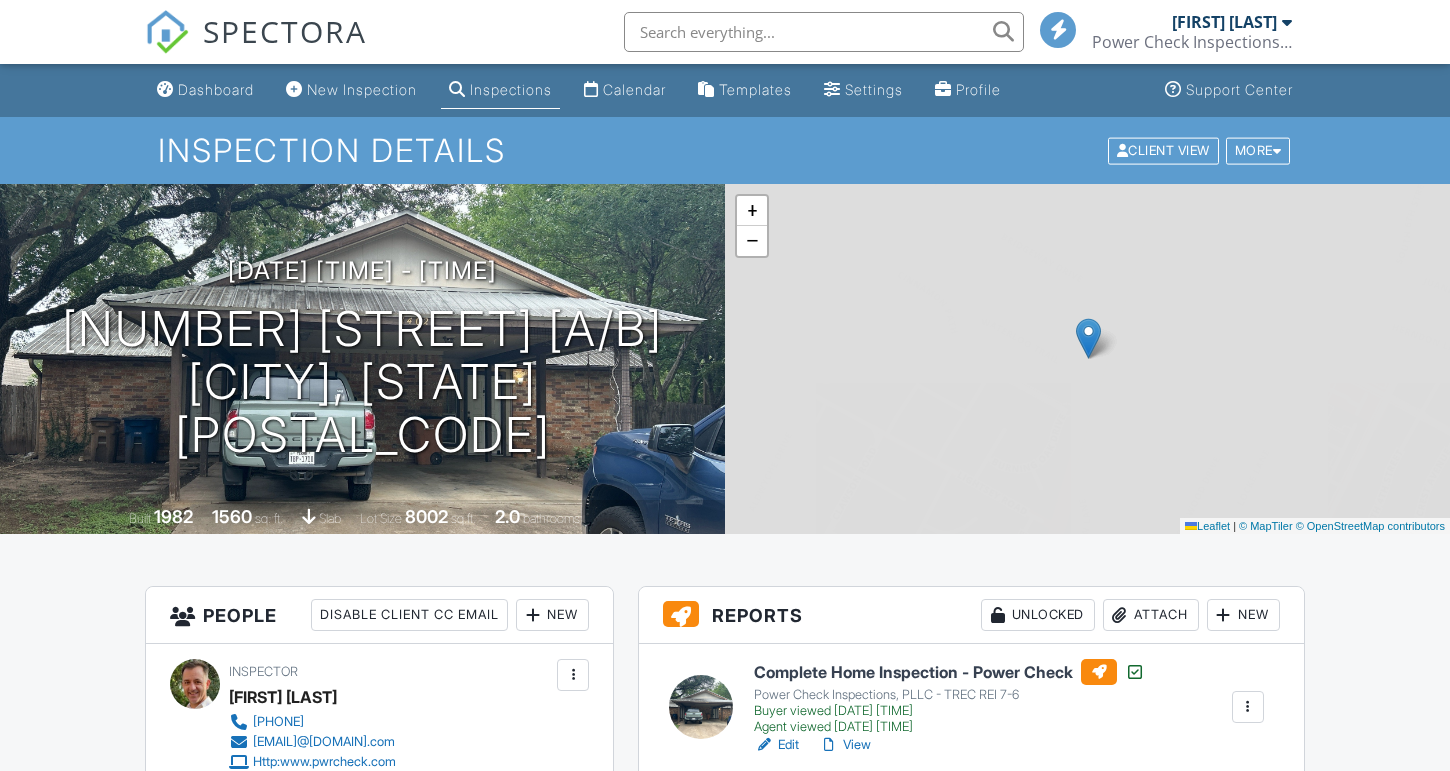 scroll, scrollTop: 0, scrollLeft: 0, axis: both 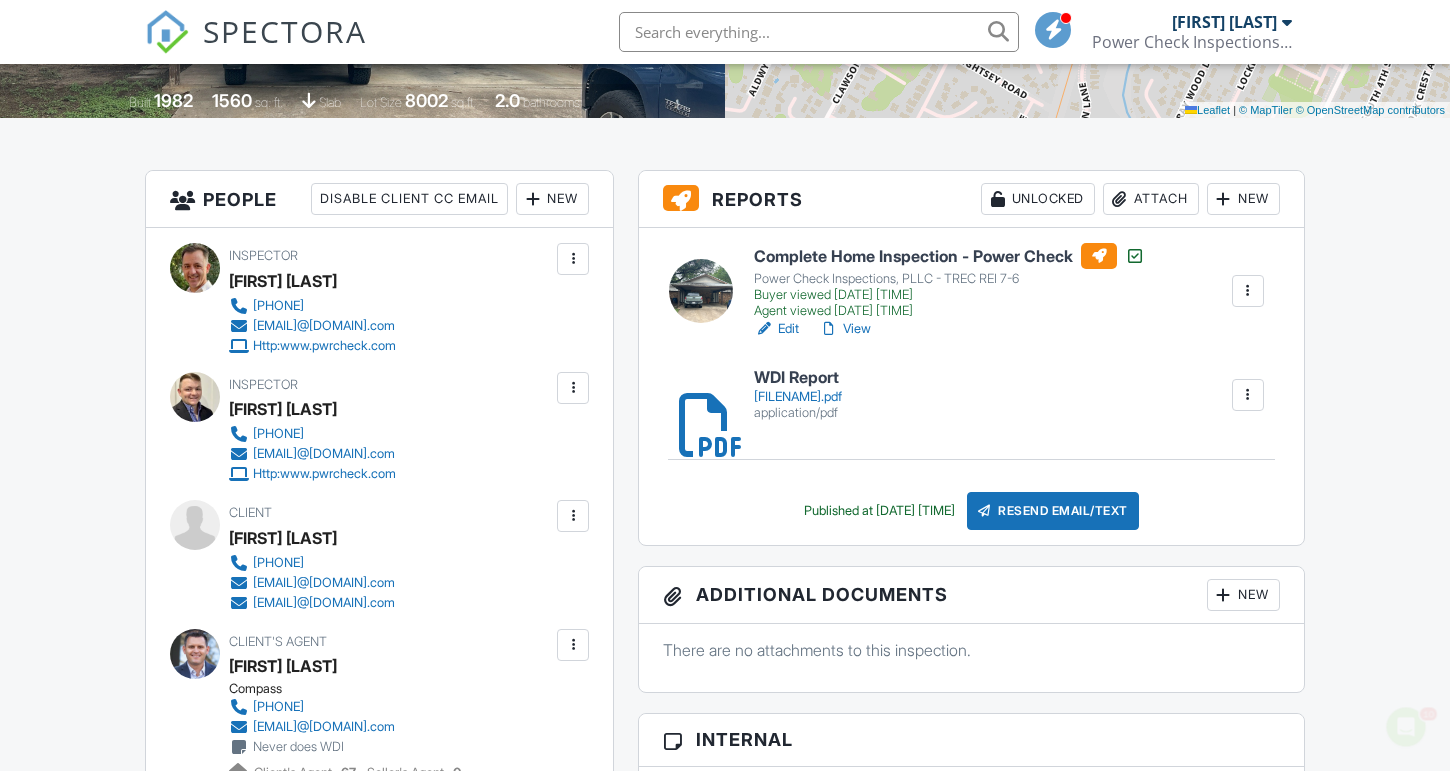 click on "[FILENAME].pdf" at bounding box center [798, 397] 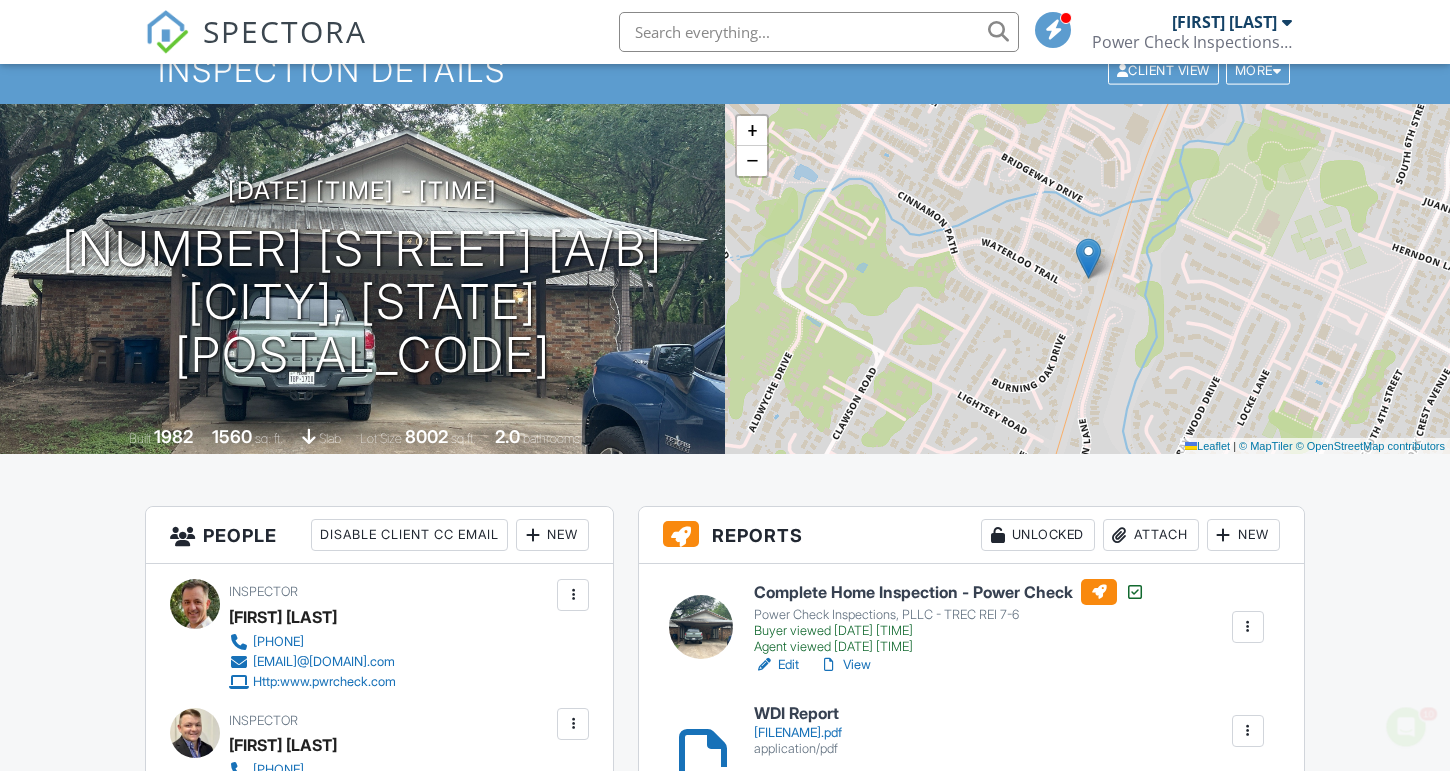 scroll, scrollTop: 82, scrollLeft: 0, axis: vertical 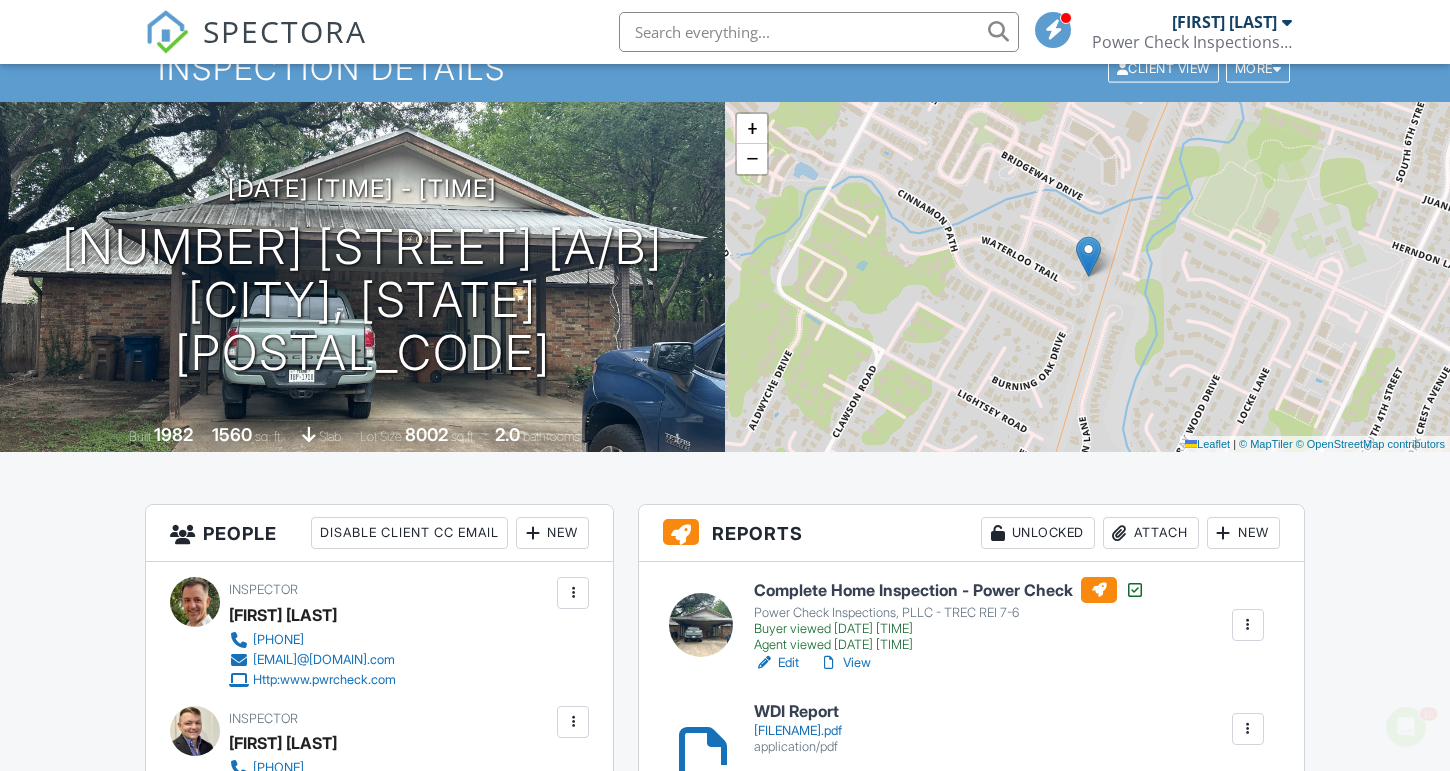 click on "View" at bounding box center (845, 663) 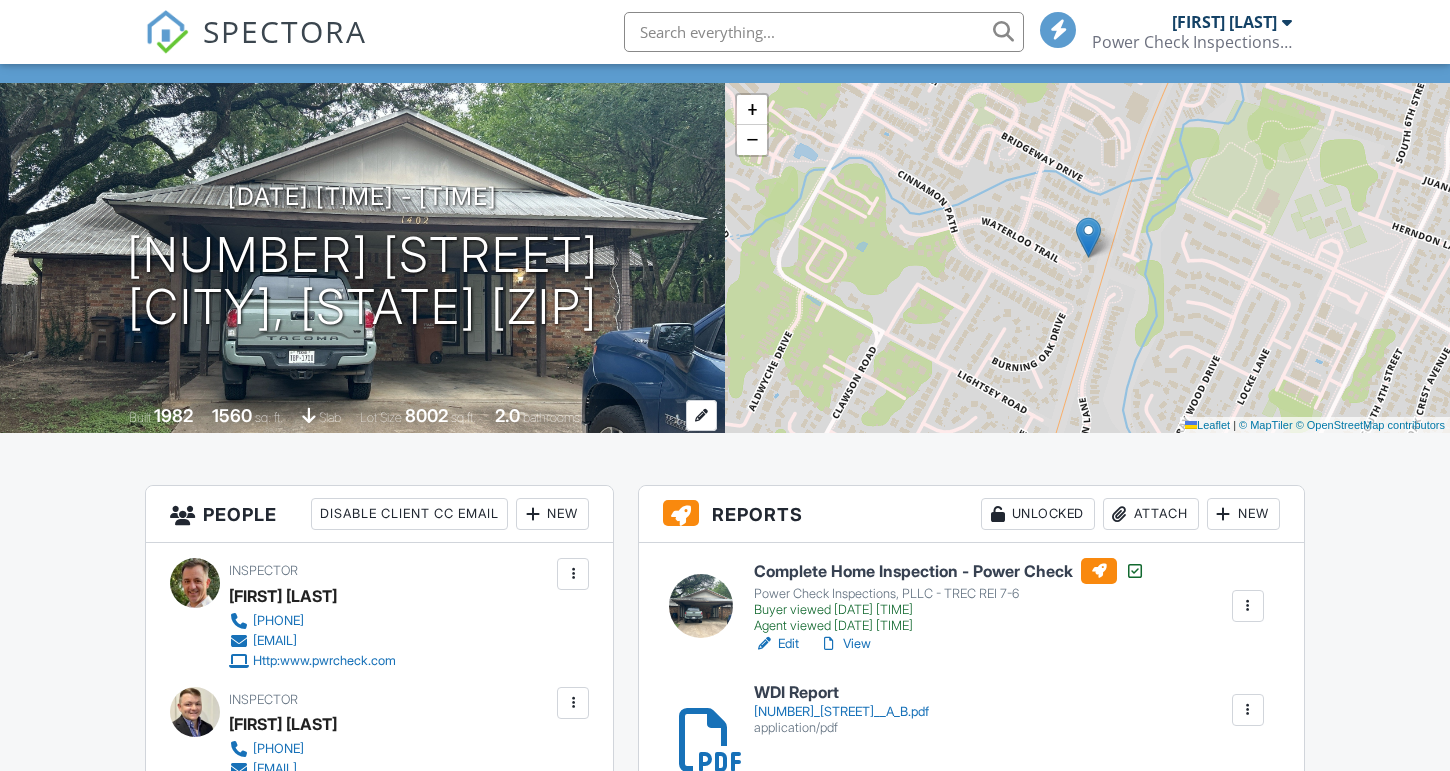 scroll, scrollTop: 0, scrollLeft: 0, axis: both 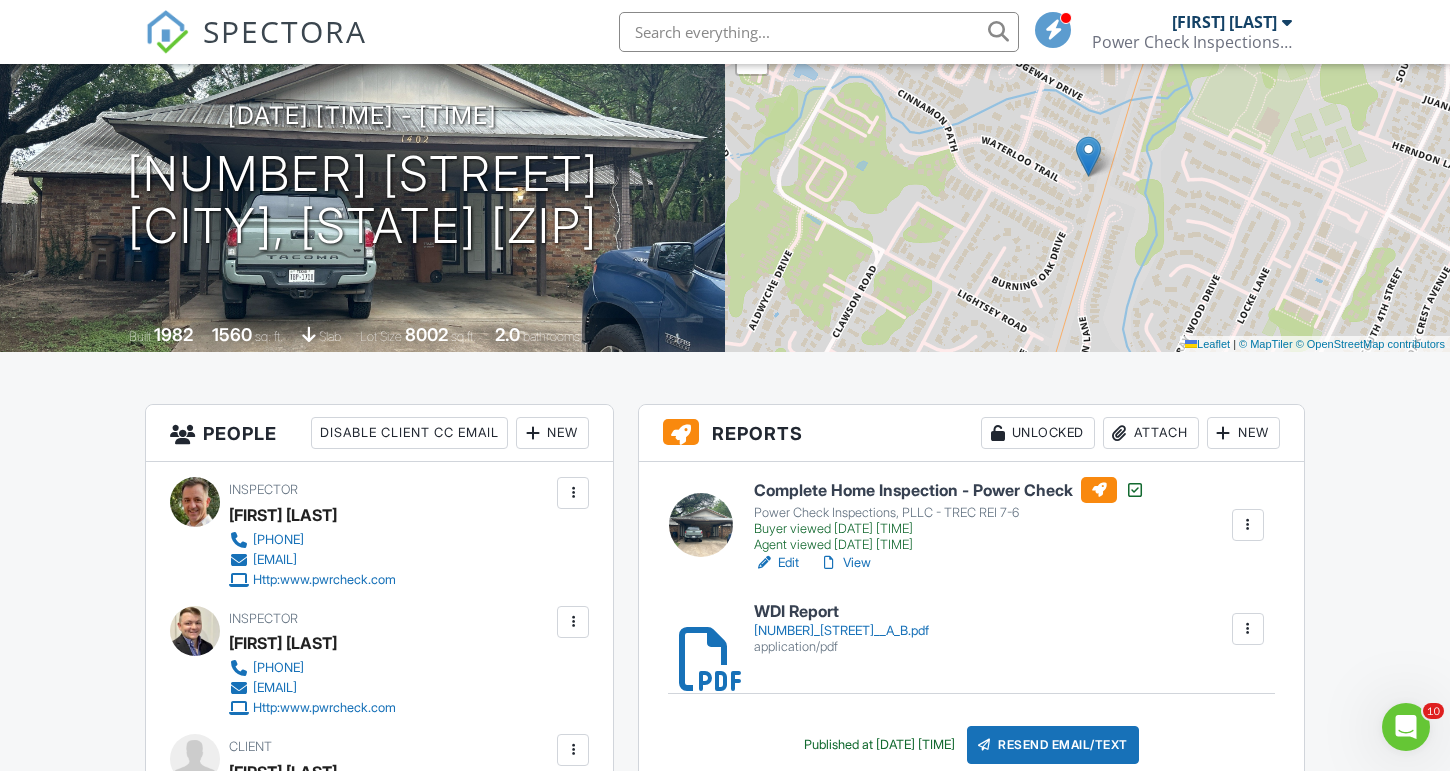 click on "View" at bounding box center (845, 563) 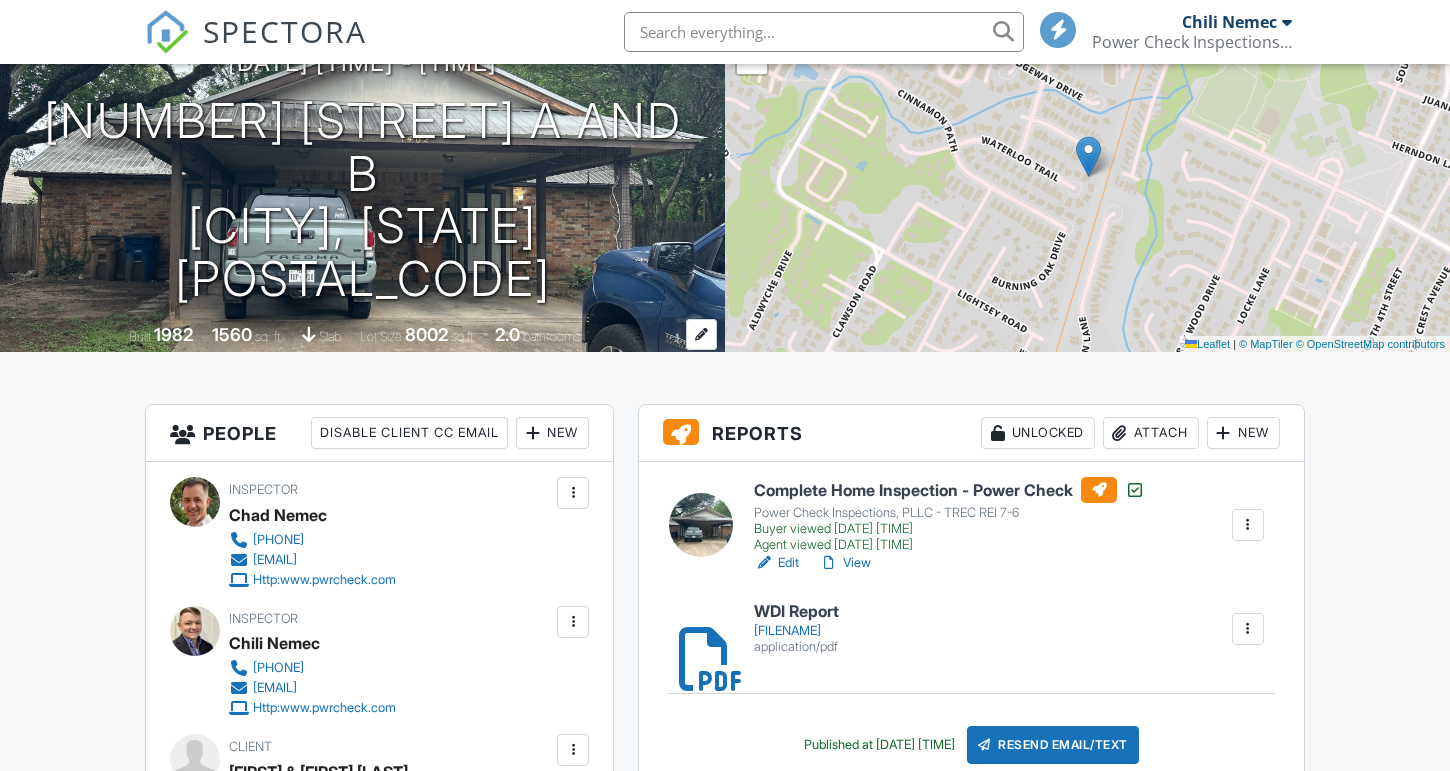 scroll, scrollTop: 182, scrollLeft: 0, axis: vertical 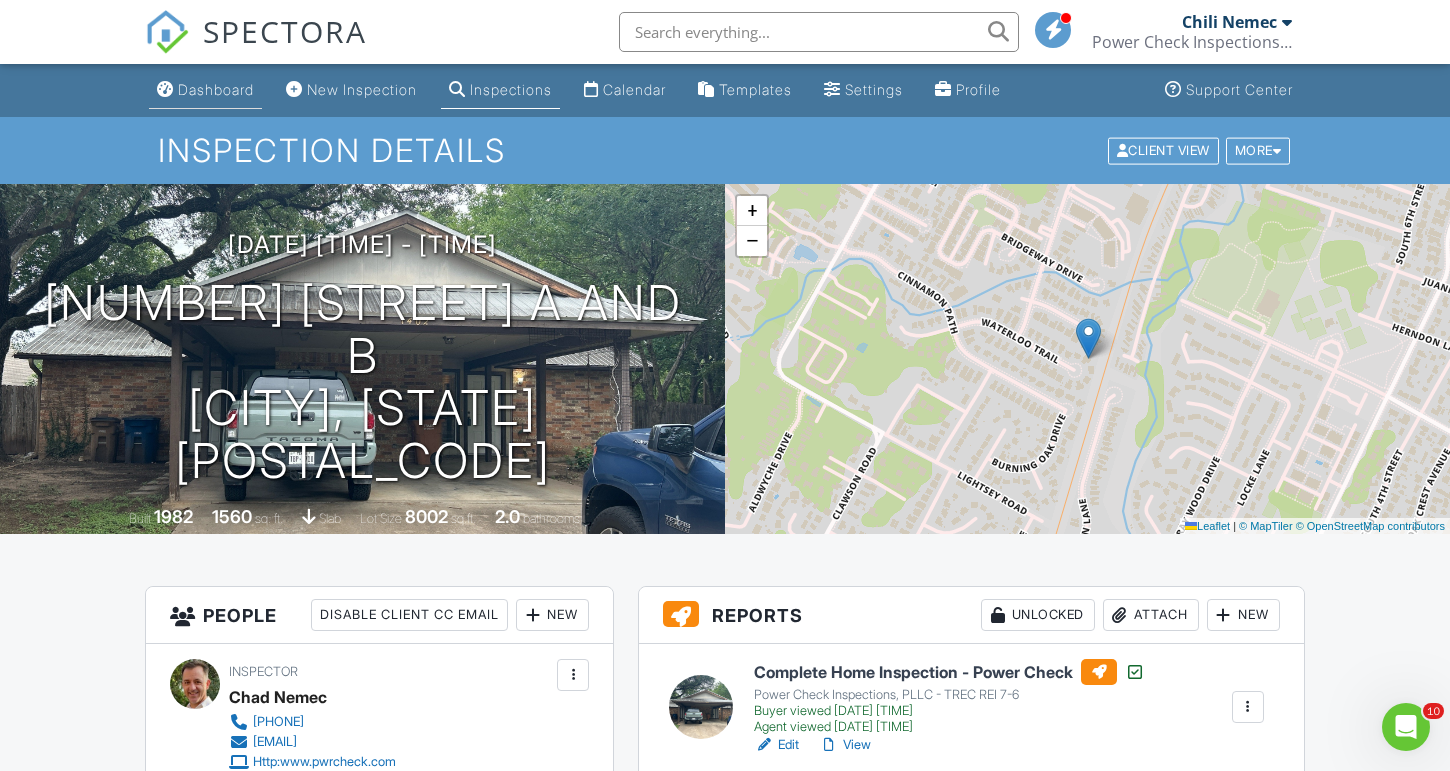click on "Dashboard" at bounding box center (216, 89) 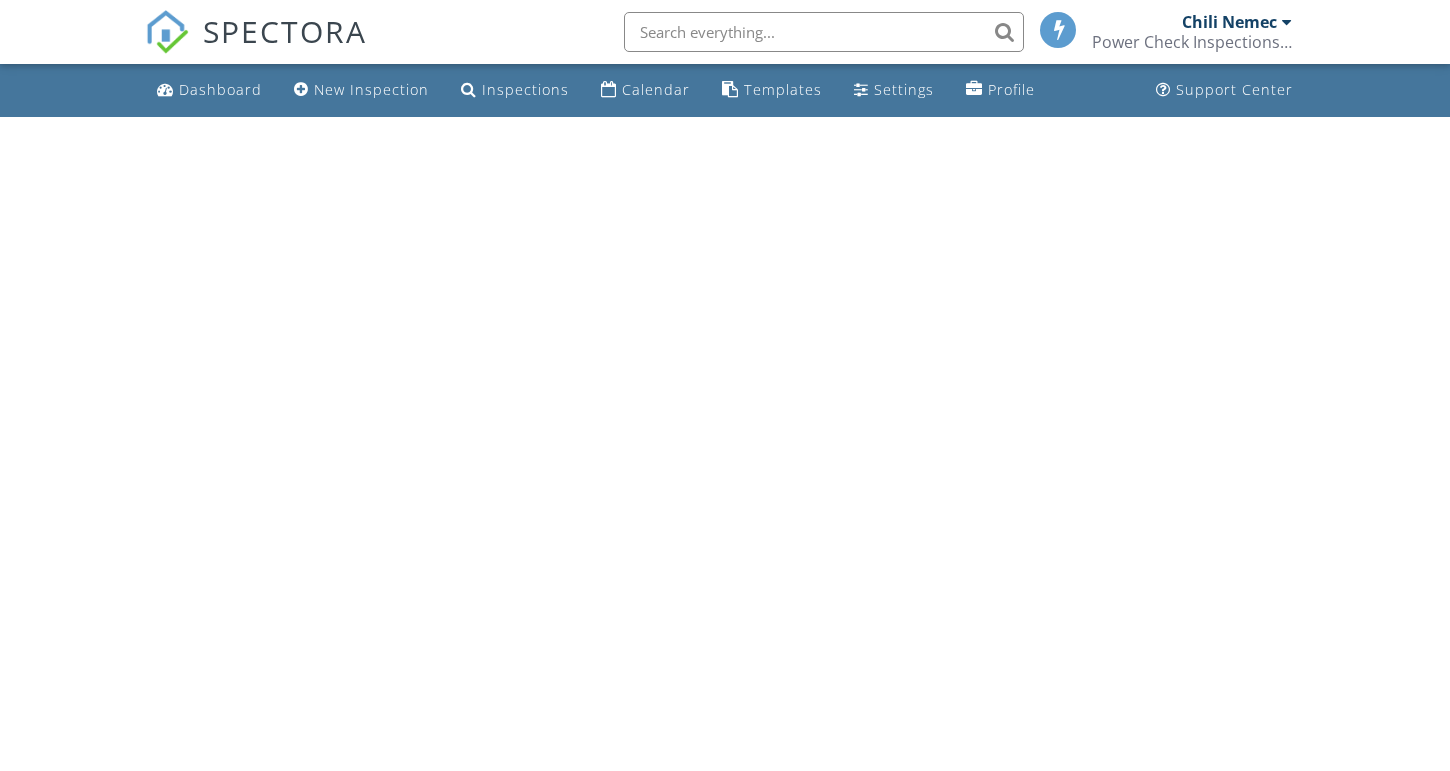 scroll, scrollTop: 0, scrollLeft: 0, axis: both 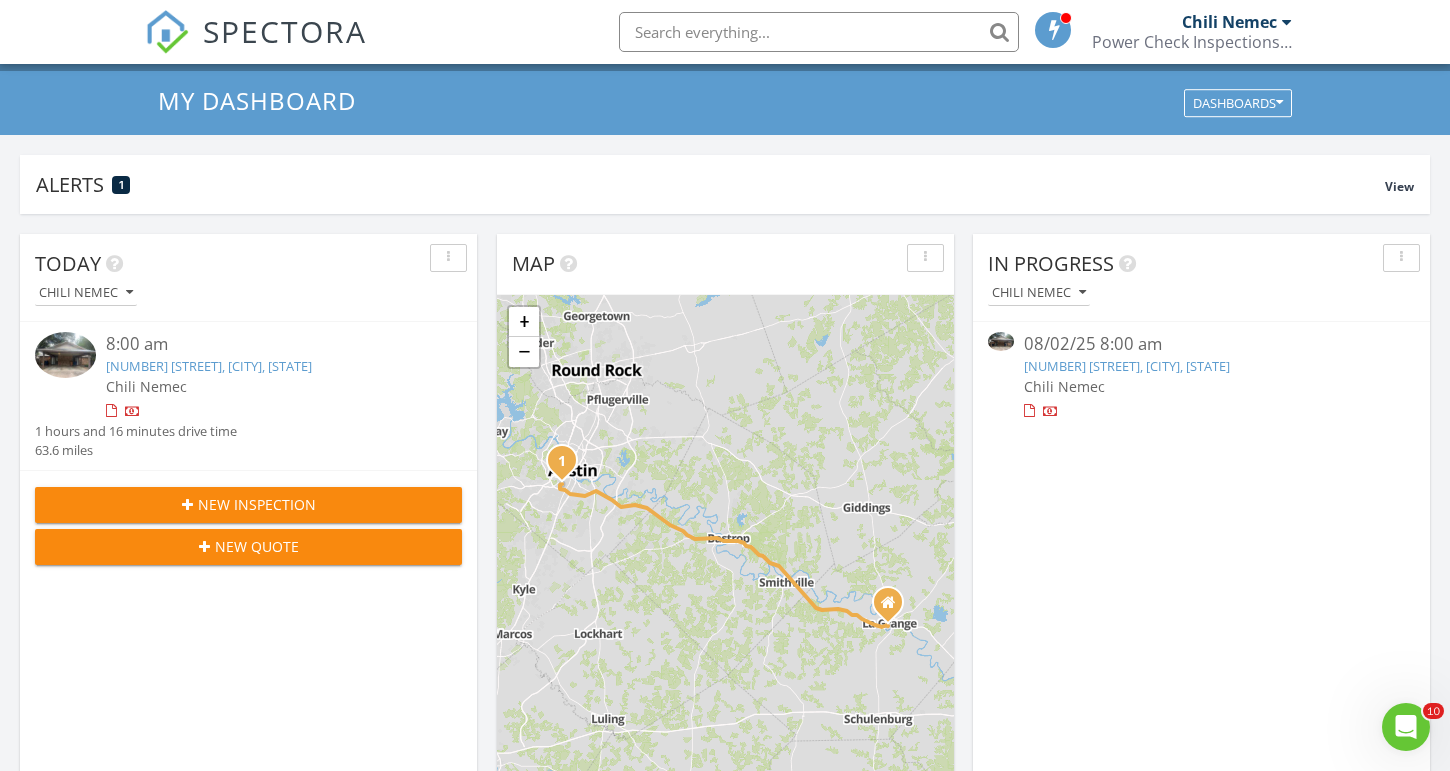 click on "[FIRST] [LAST]" at bounding box center [266, 386] 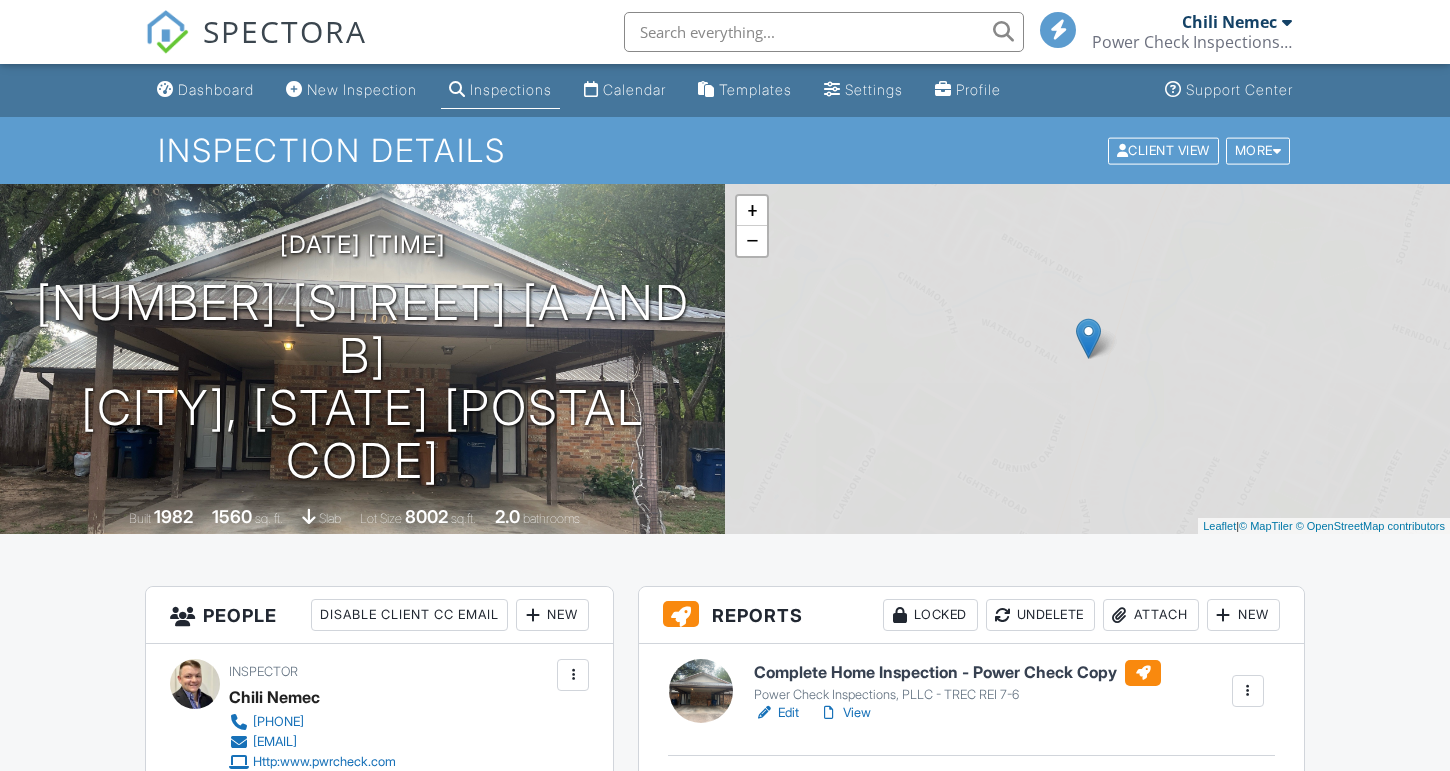 scroll, scrollTop: 0, scrollLeft: 0, axis: both 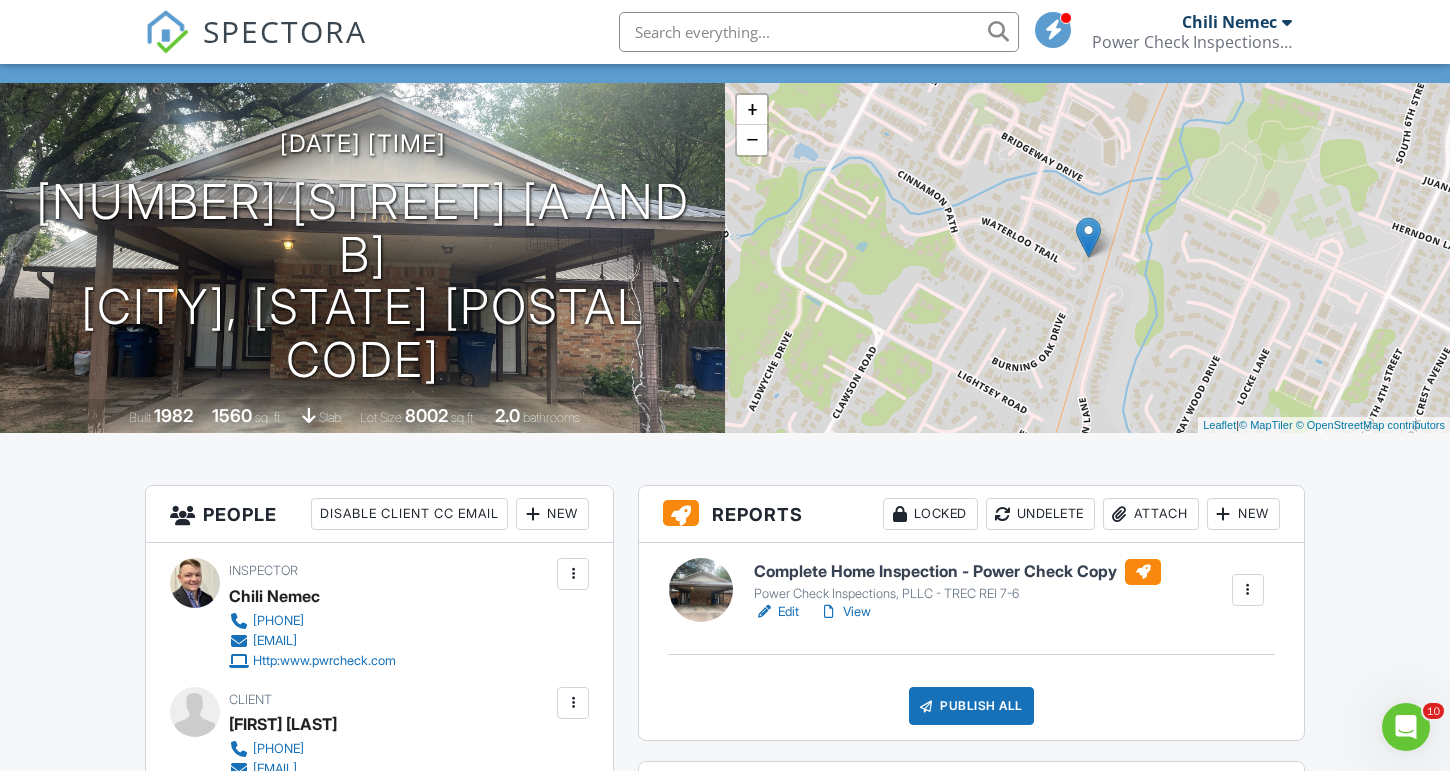 click on "Edit" at bounding box center (776, 612) 